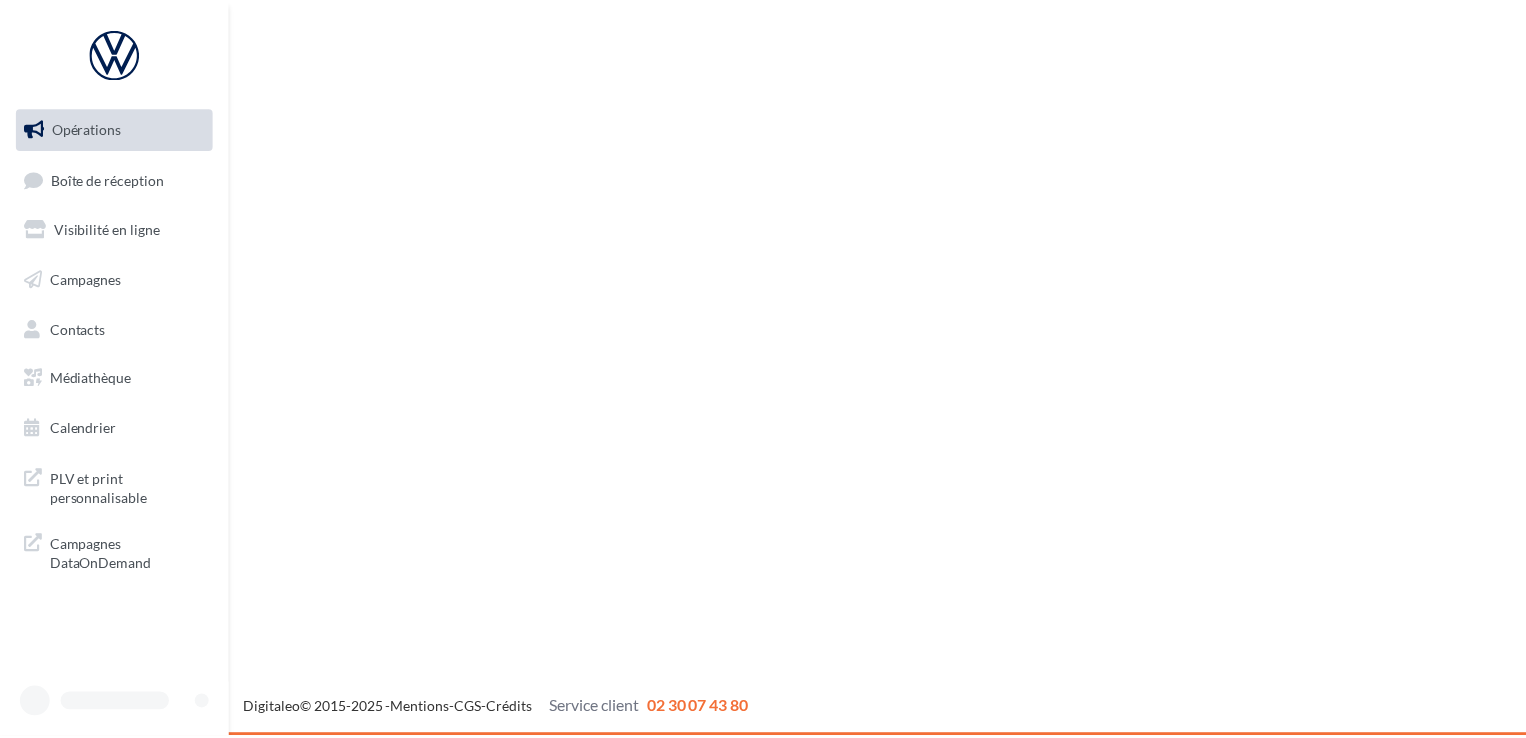 scroll, scrollTop: 0, scrollLeft: 0, axis: both 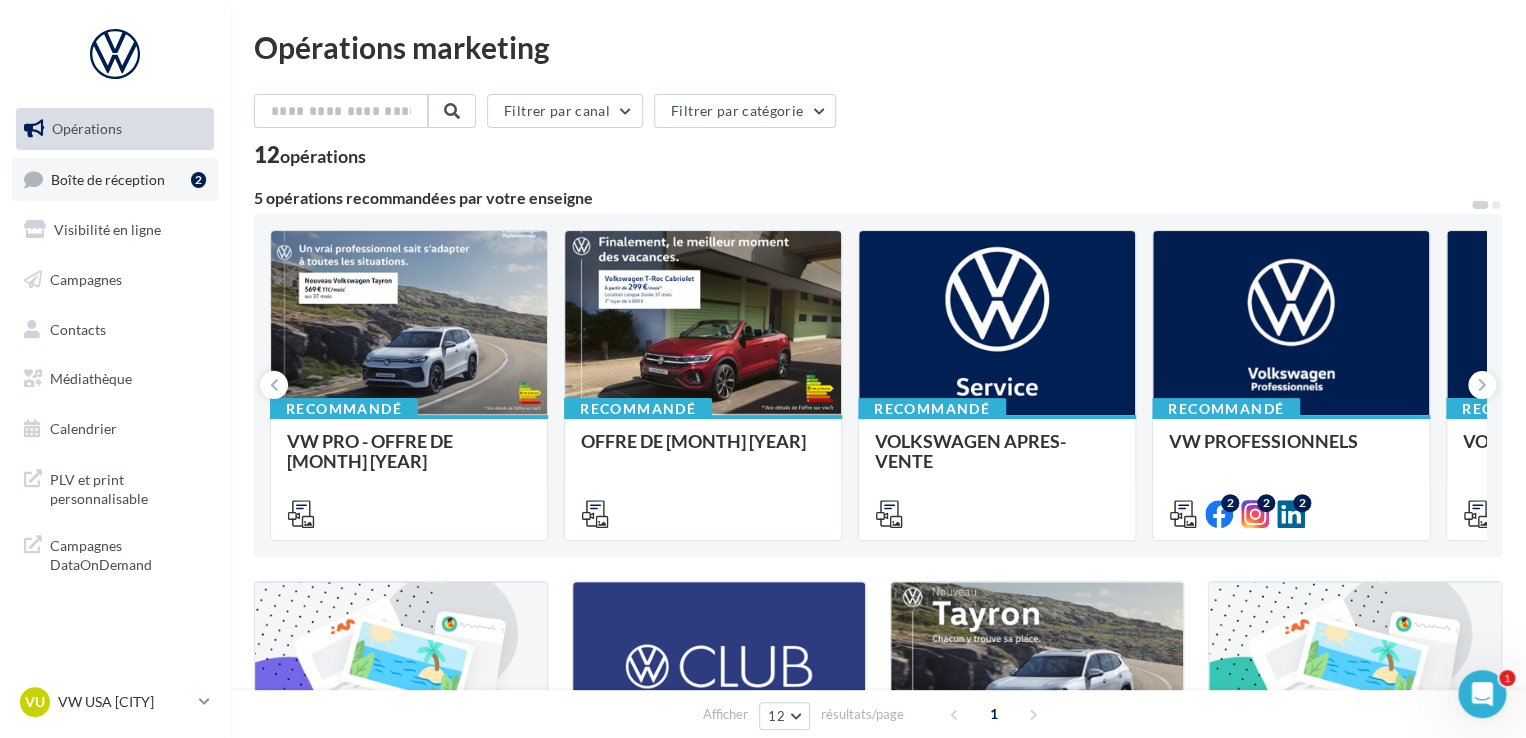 click on "Boîte de réception" at bounding box center [108, 178] 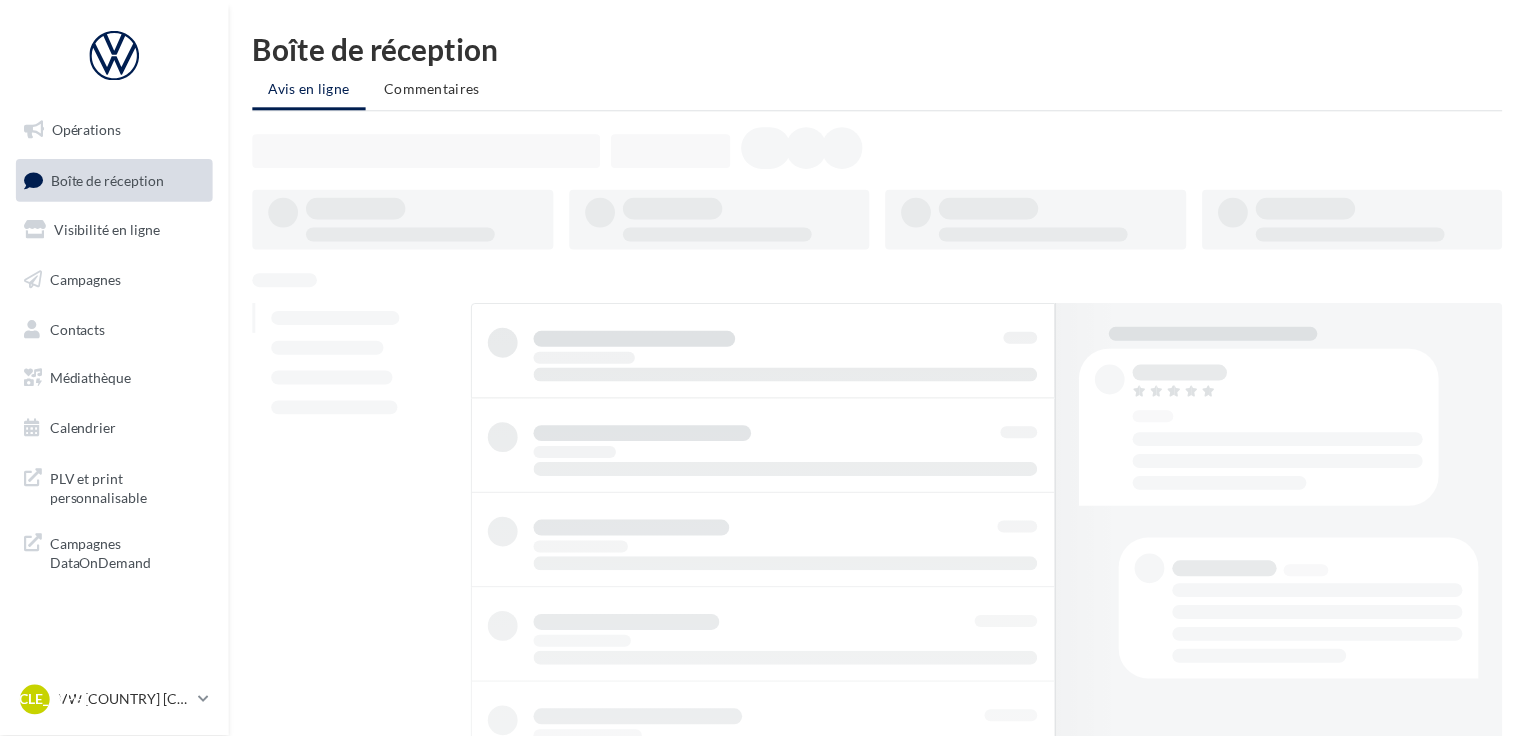 scroll, scrollTop: 0, scrollLeft: 0, axis: both 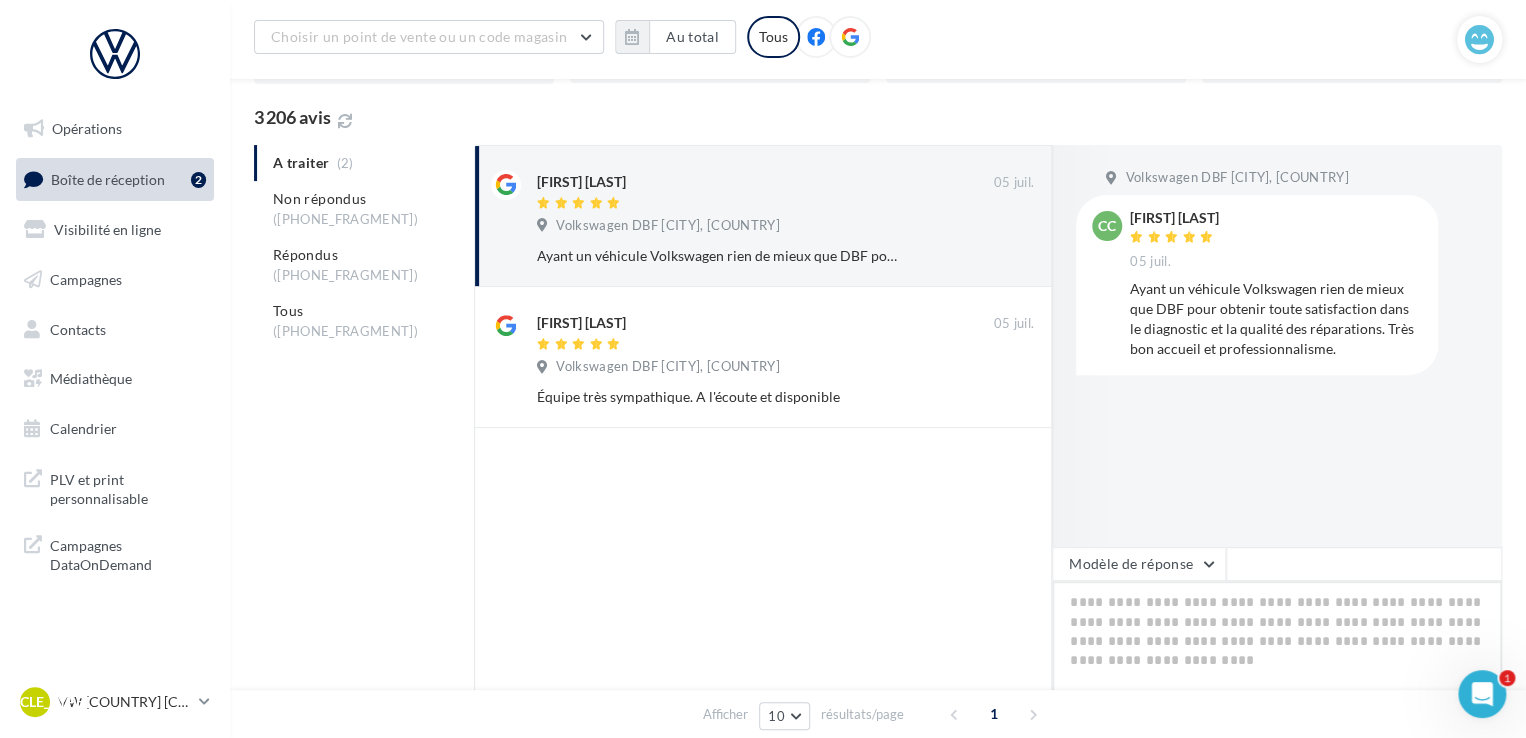click at bounding box center (1277, 643) 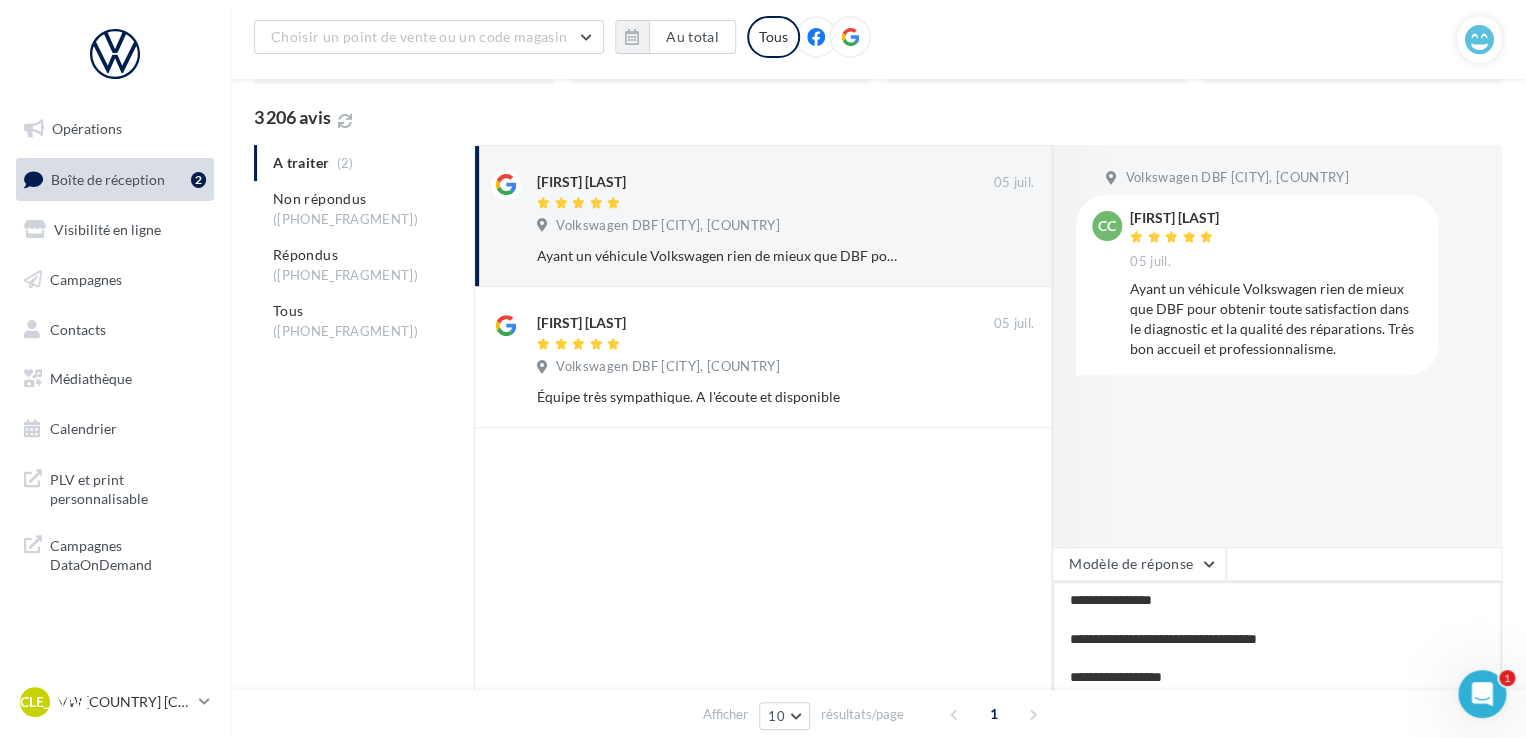 scroll, scrollTop: 29, scrollLeft: 0, axis: vertical 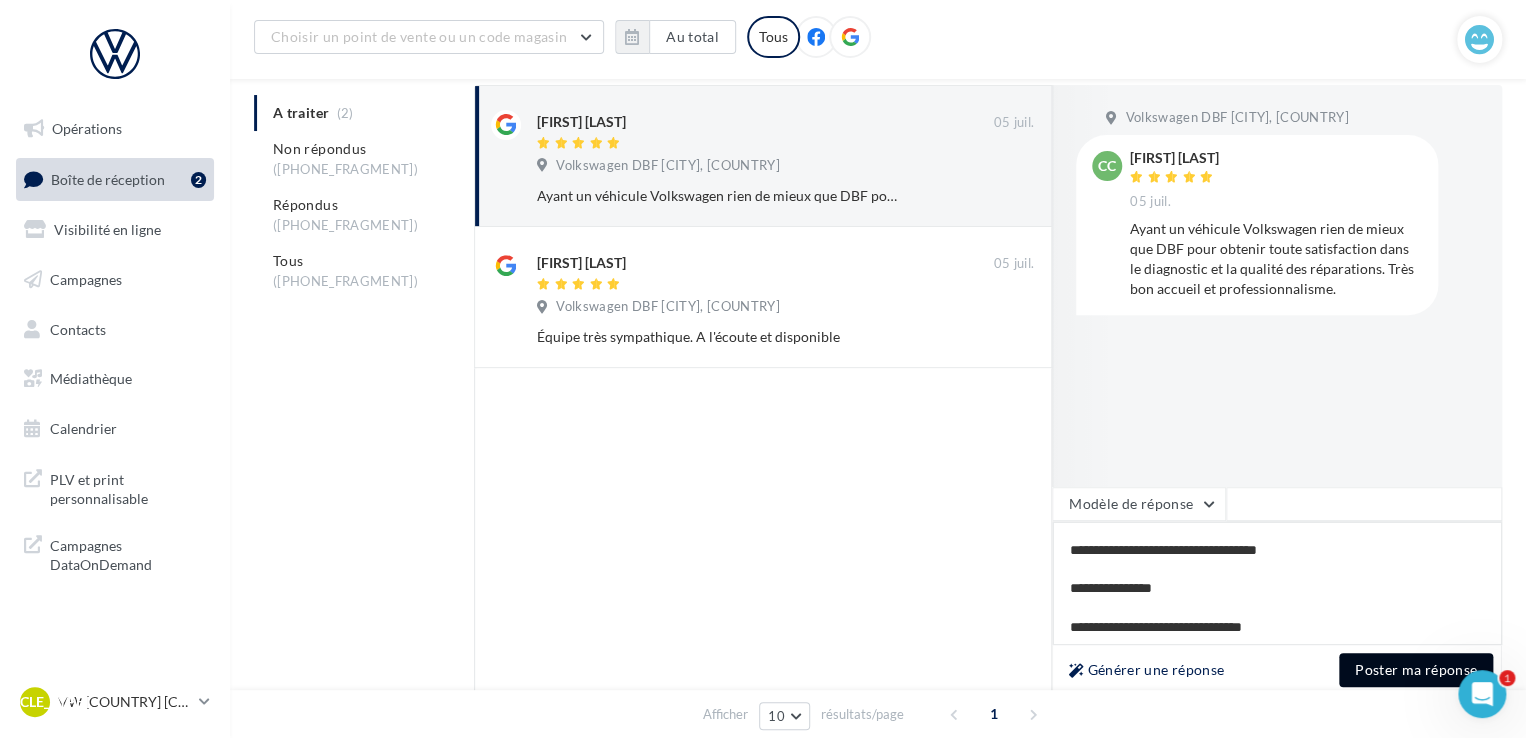 type on "**********" 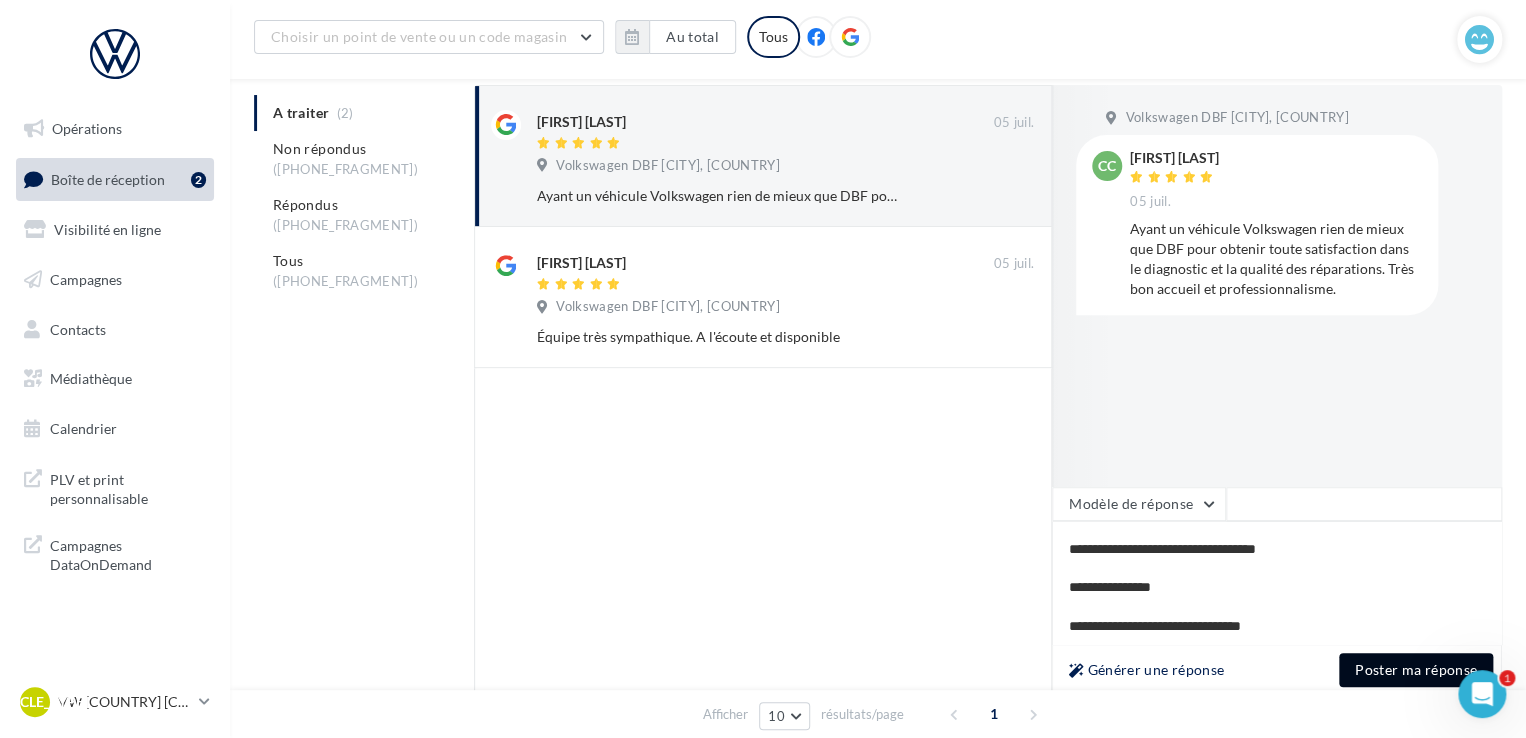 scroll, scrollTop: 28, scrollLeft: 0, axis: vertical 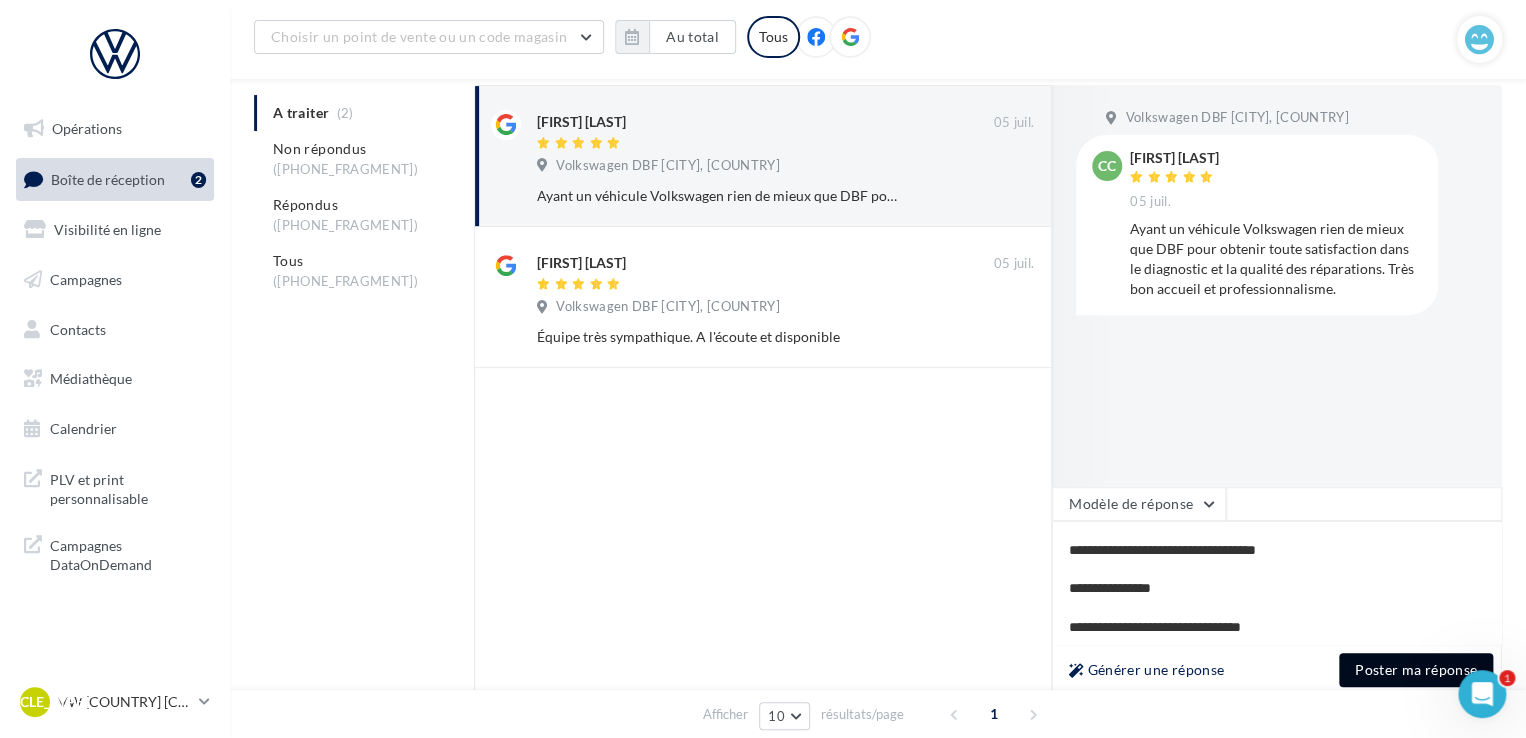 click on "Poster ma réponse" at bounding box center [1416, 670] 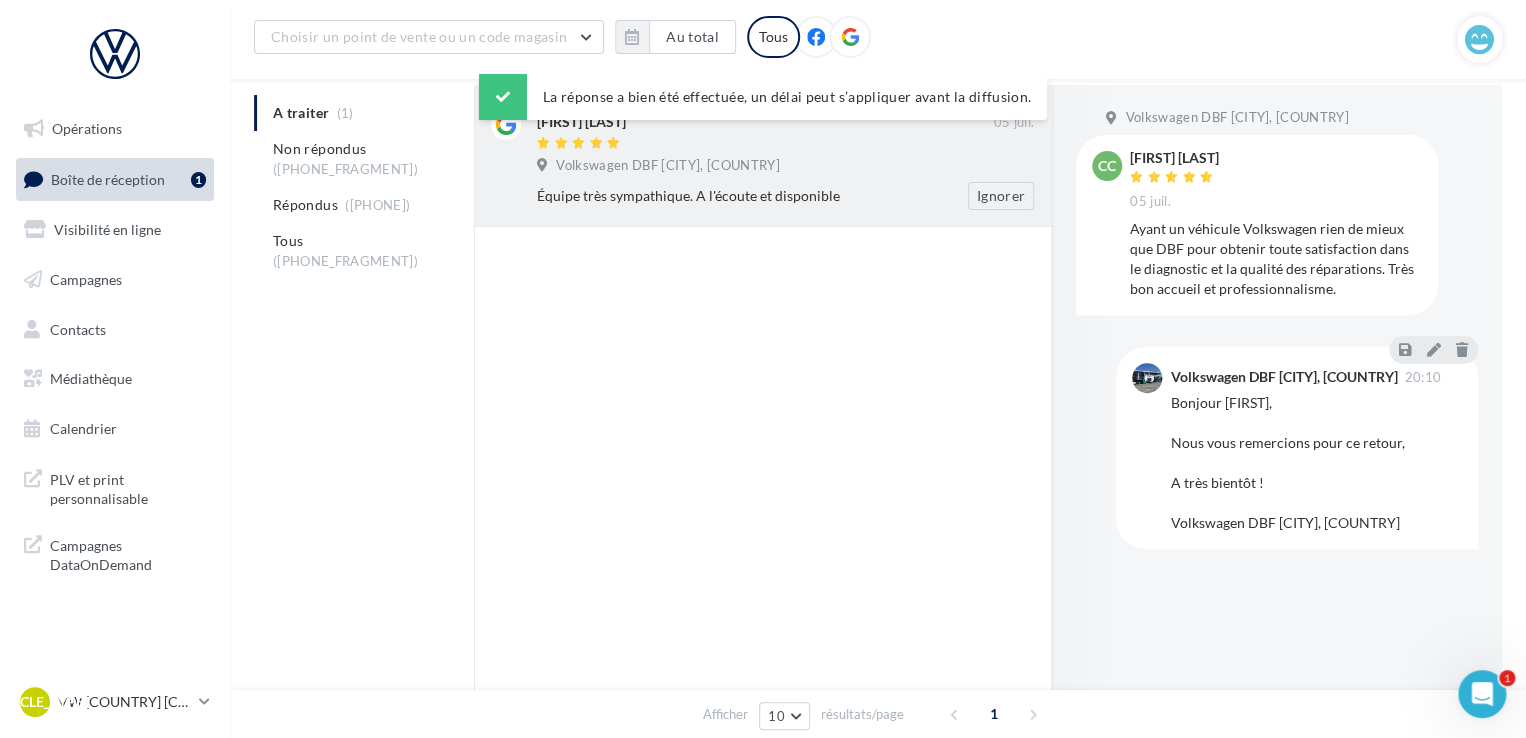 click on "Volkswagen DBF [CITY], [COUNTRY]" at bounding box center [667, 166] 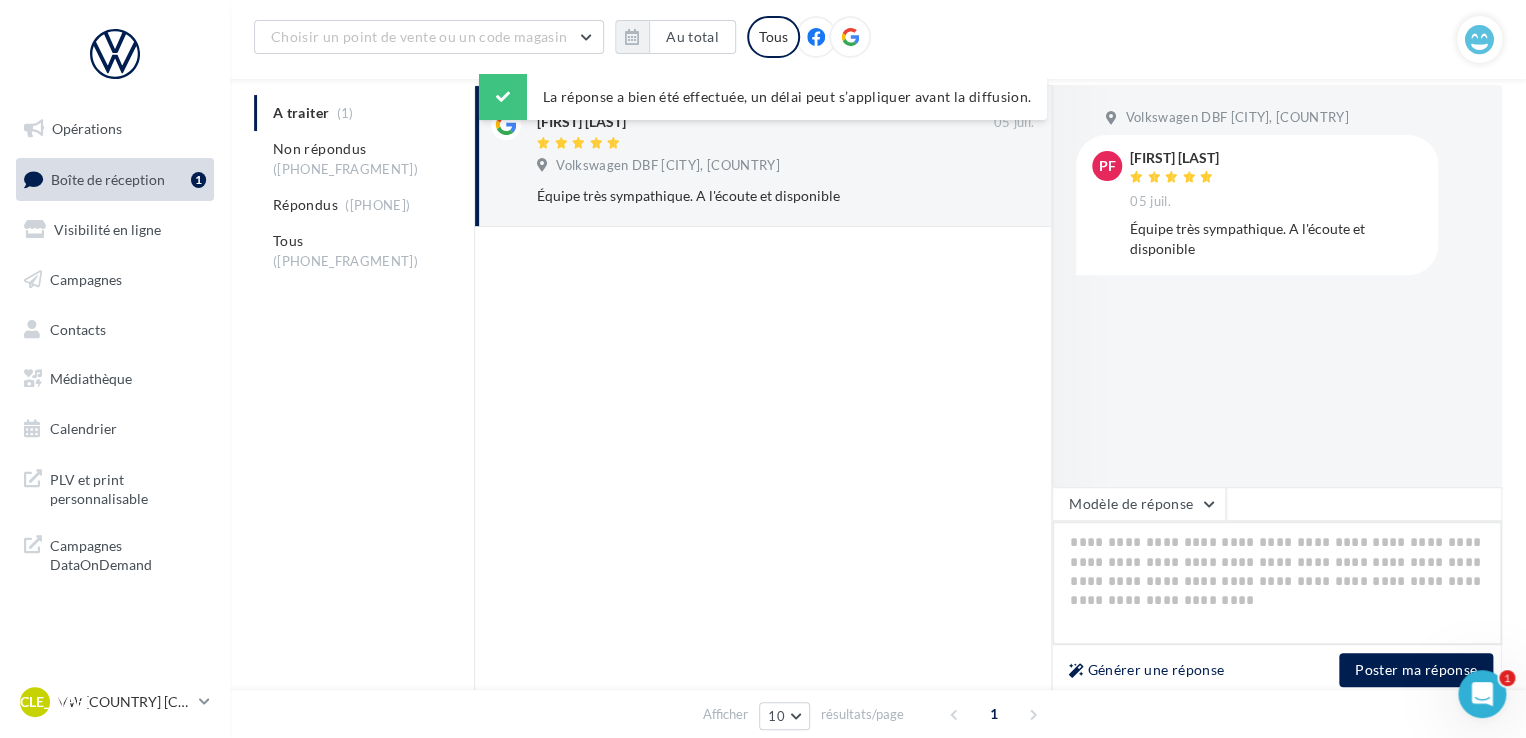 click at bounding box center [1277, 583] 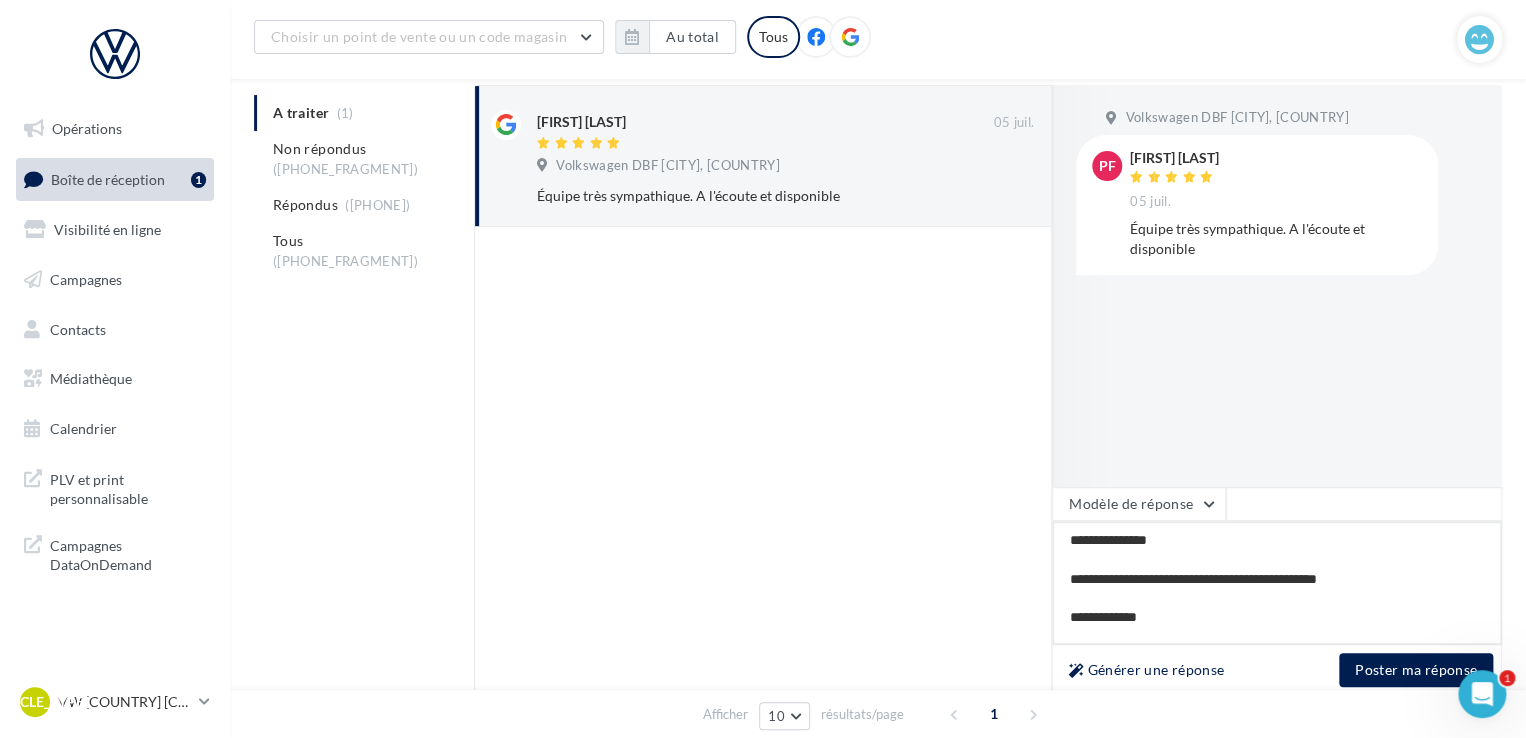 scroll, scrollTop: 20, scrollLeft: 0, axis: vertical 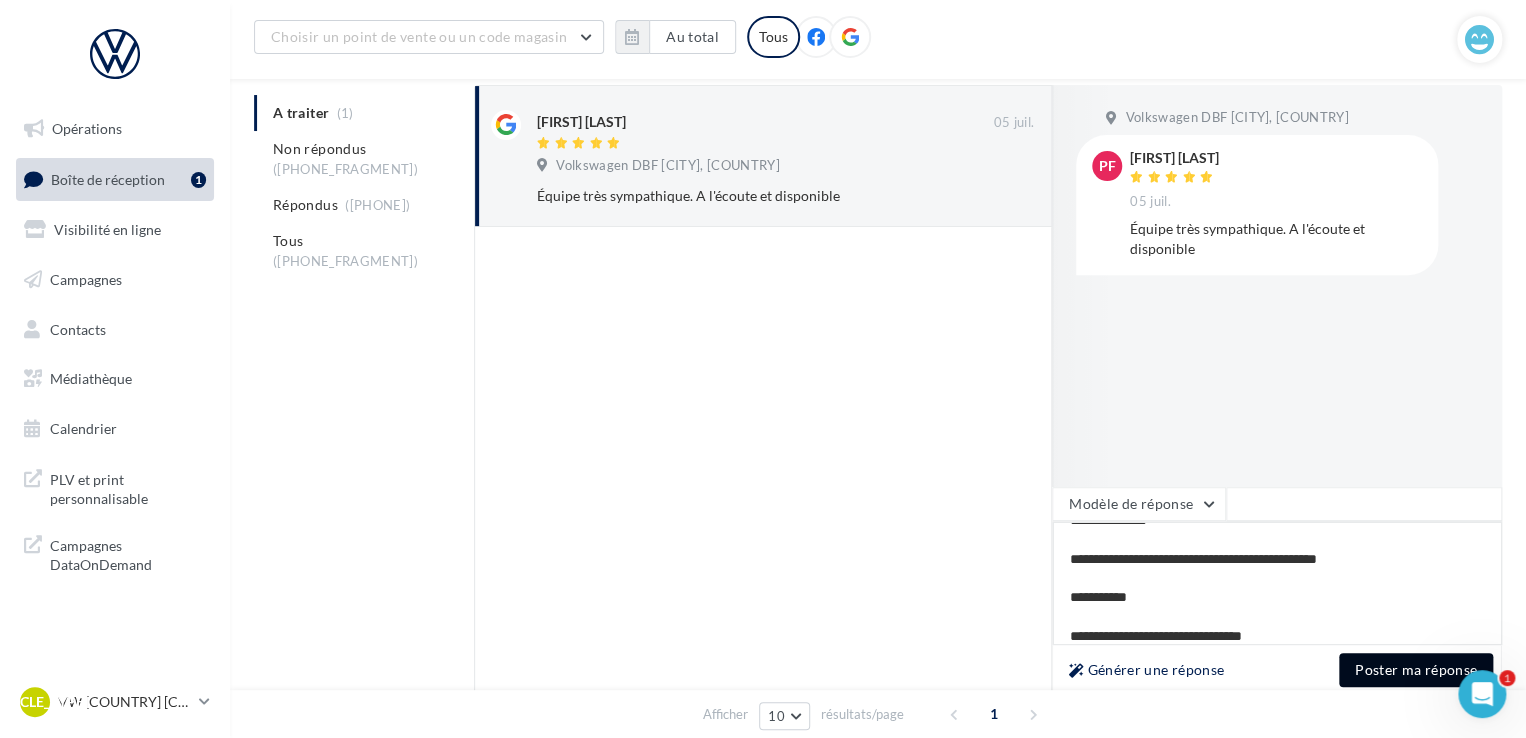 type on "**********" 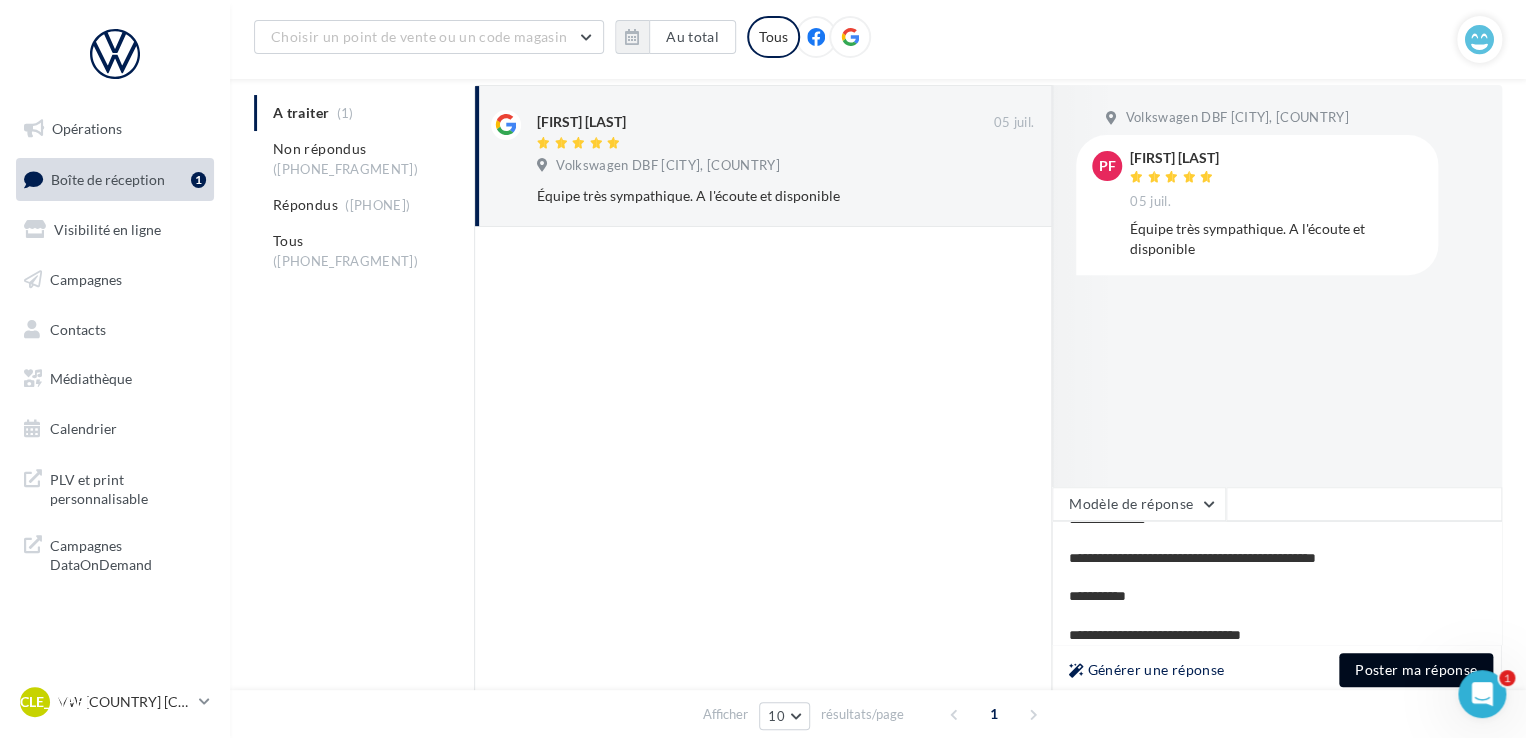 scroll, scrollTop: 20, scrollLeft: 0, axis: vertical 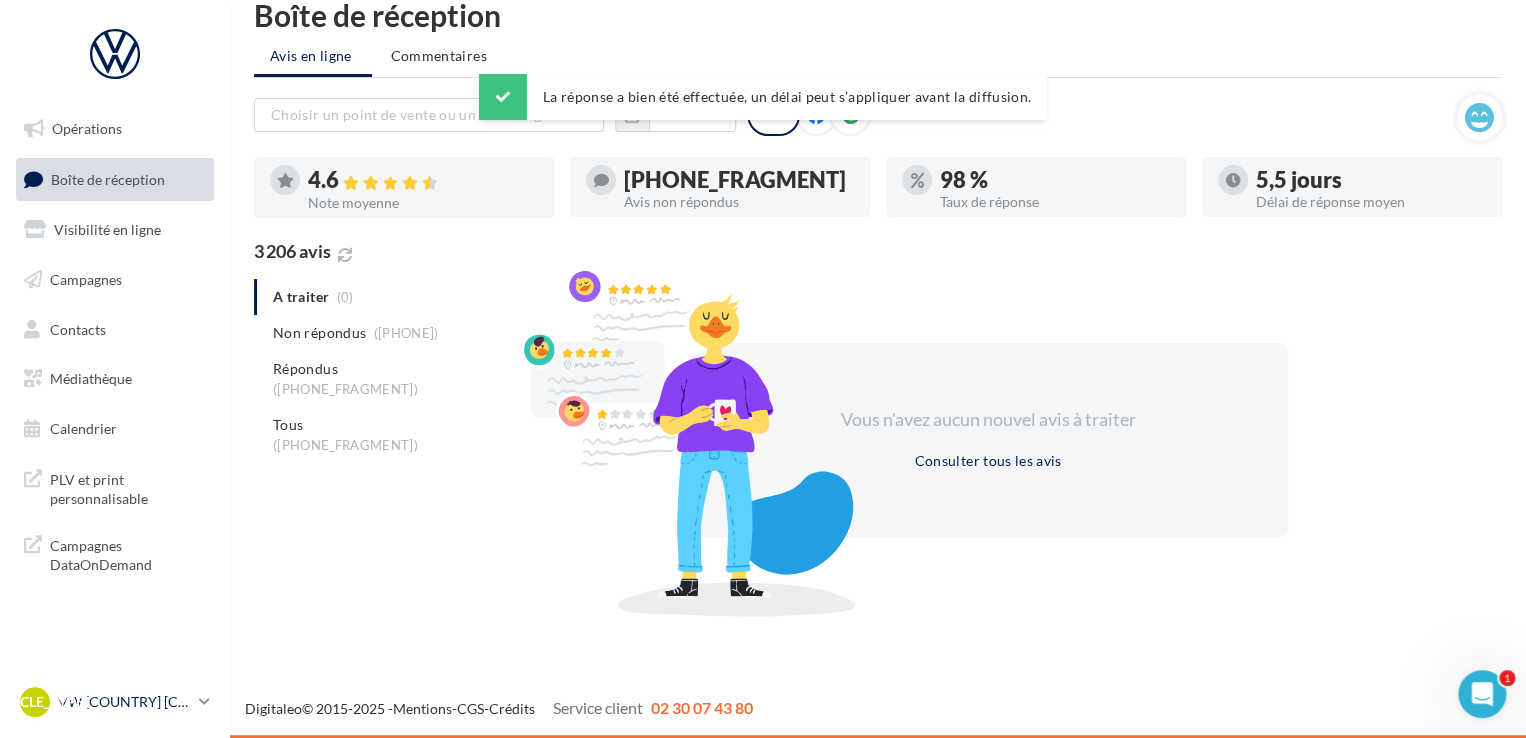click on "VW [COUNTRY] [CITY]" at bounding box center [124, 702] 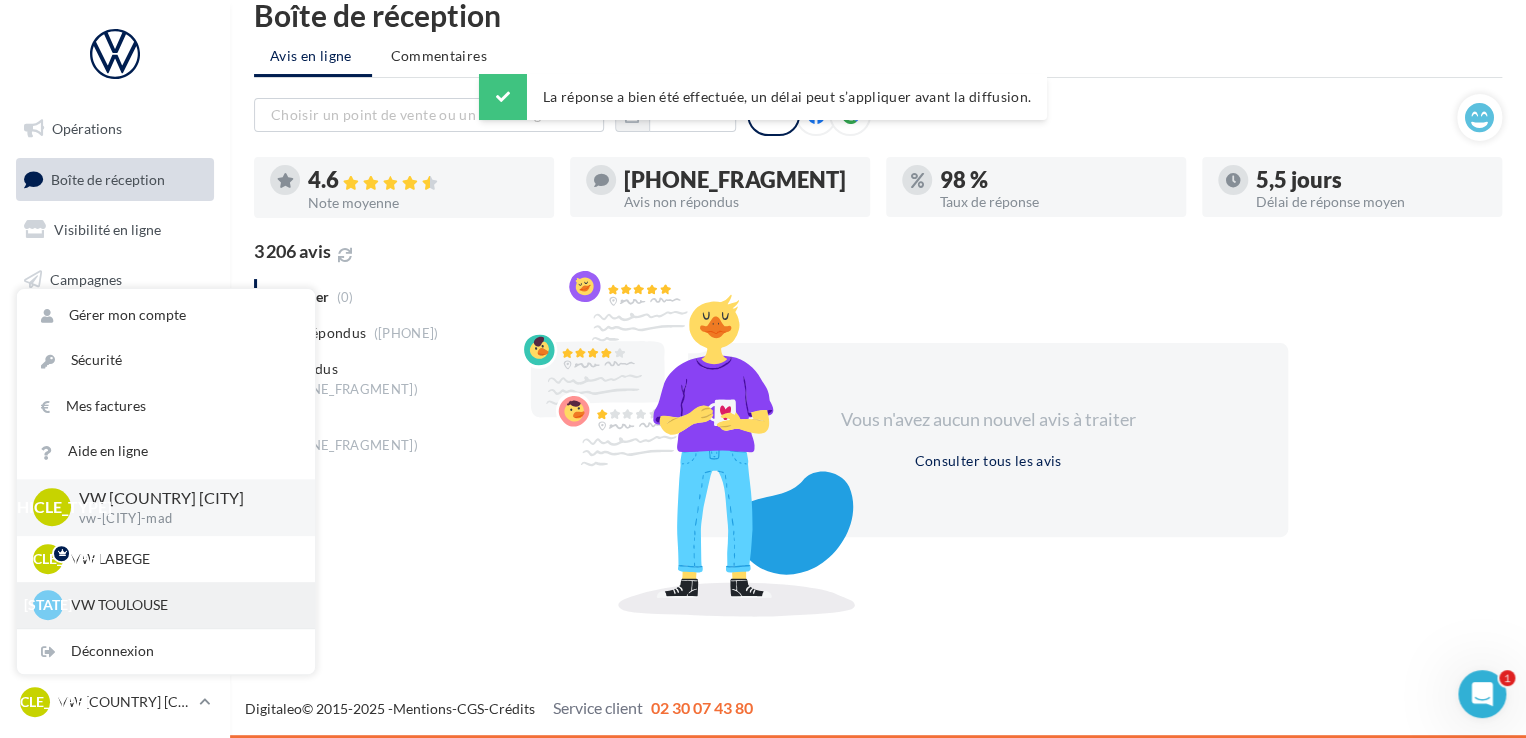 click on "[STATE] VW [CITY] vw-cap-mad" at bounding box center (166, 605) 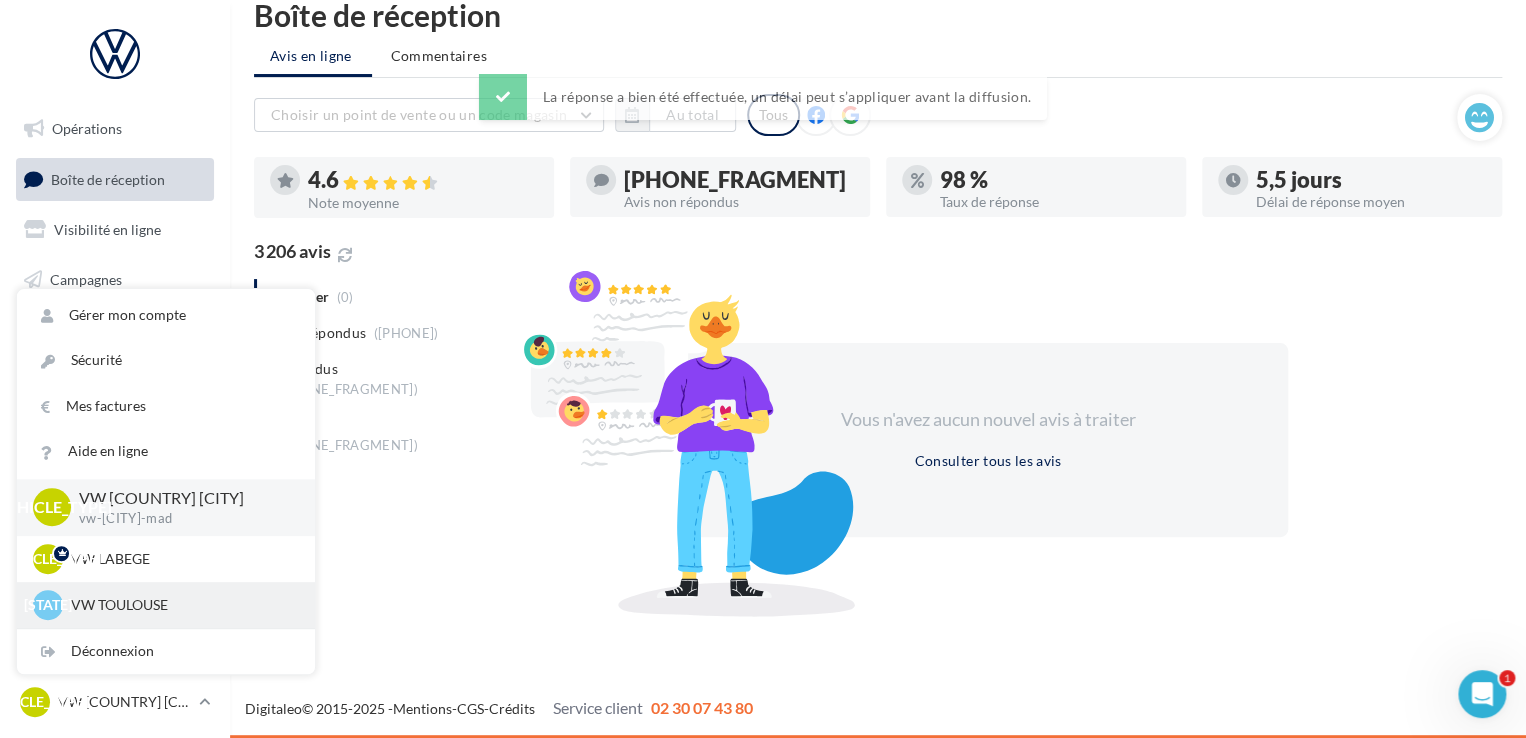 click on "[STATE] VW [CITY] vw-cap-mad" at bounding box center (166, 559) 